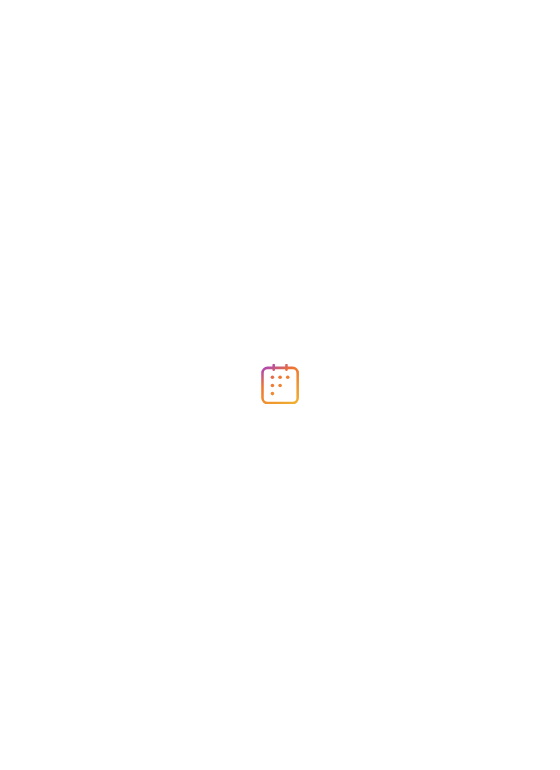 scroll, scrollTop: 0, scrollLeft: 0, axis: both 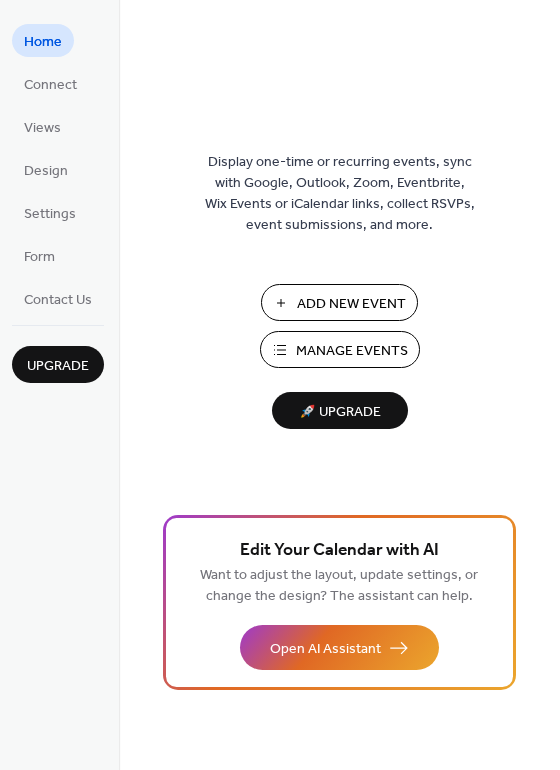 click on "Add New Event" at bounding box center (351, 304) 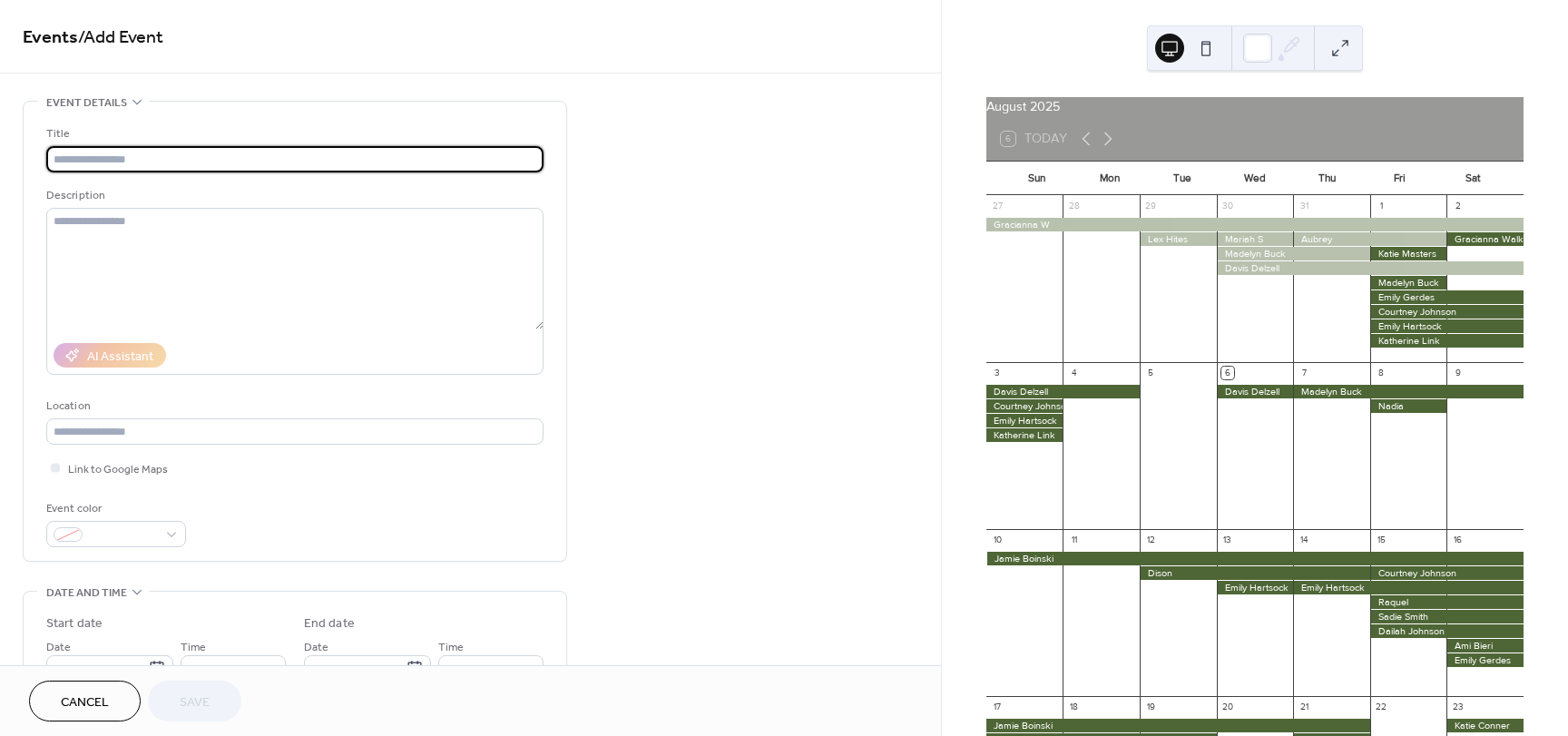scroll, scrollTop: 0, scrollLeft: 0, axis: both 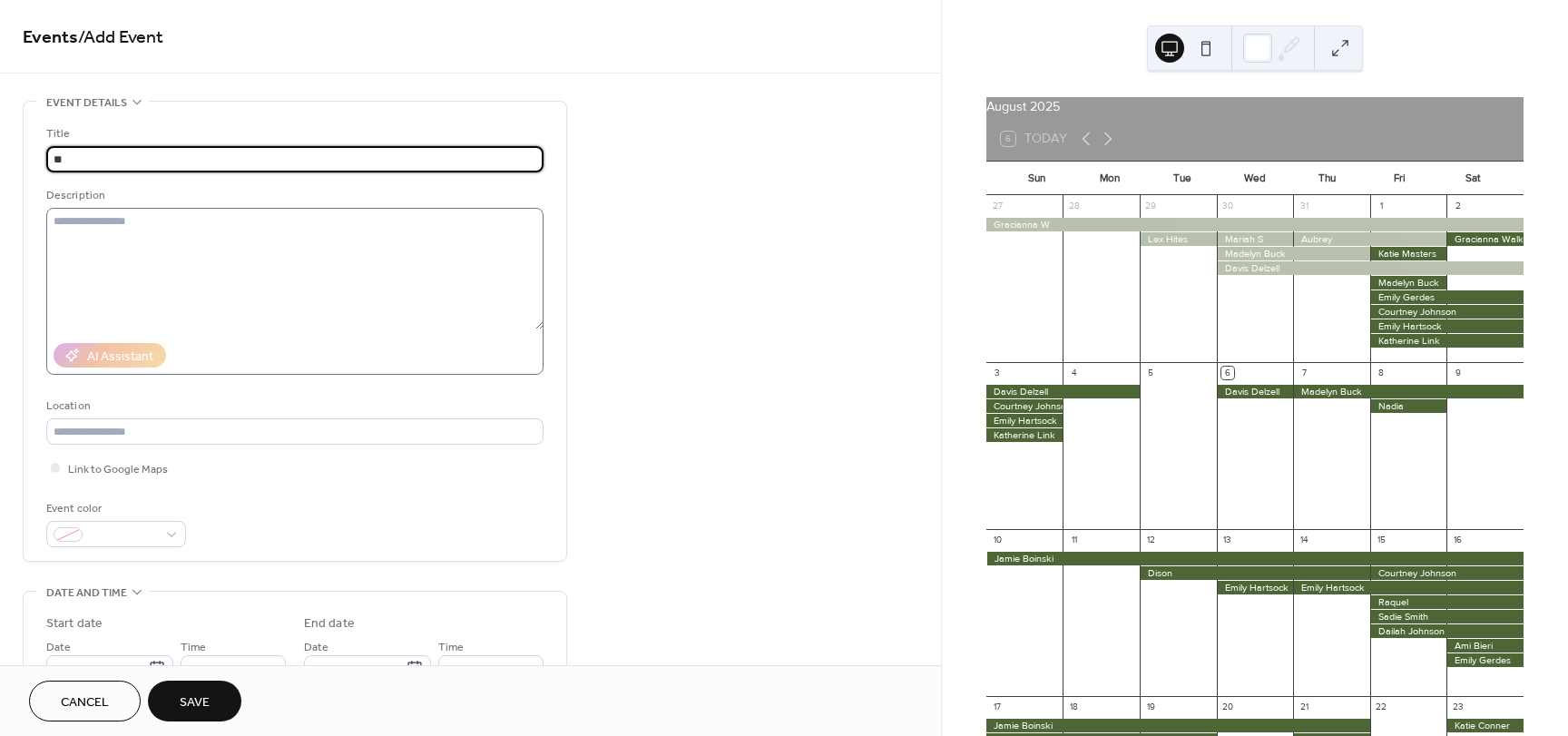 type on "*" 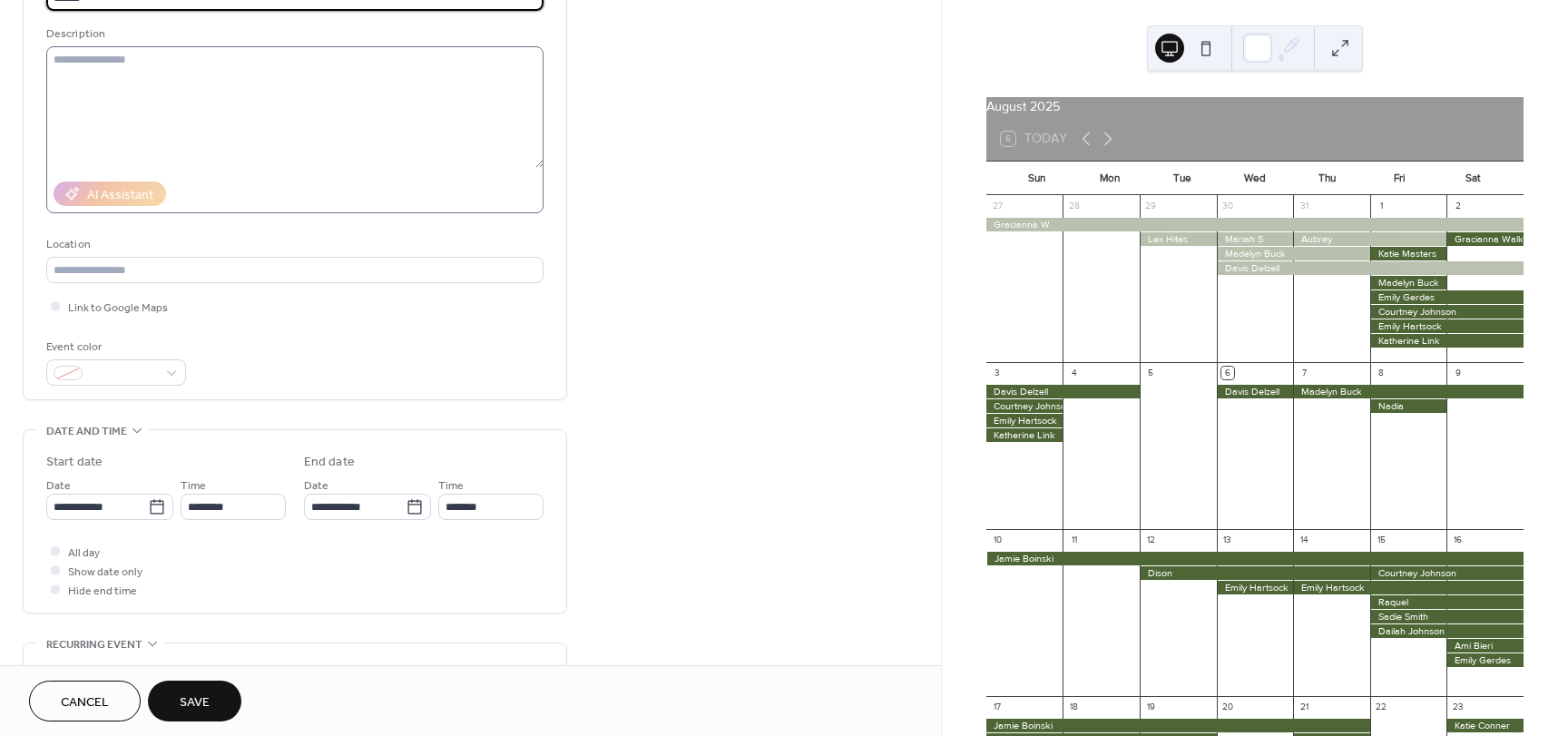 scroll, scrollTop: 363, scrollLeft: 0, axis: vertical 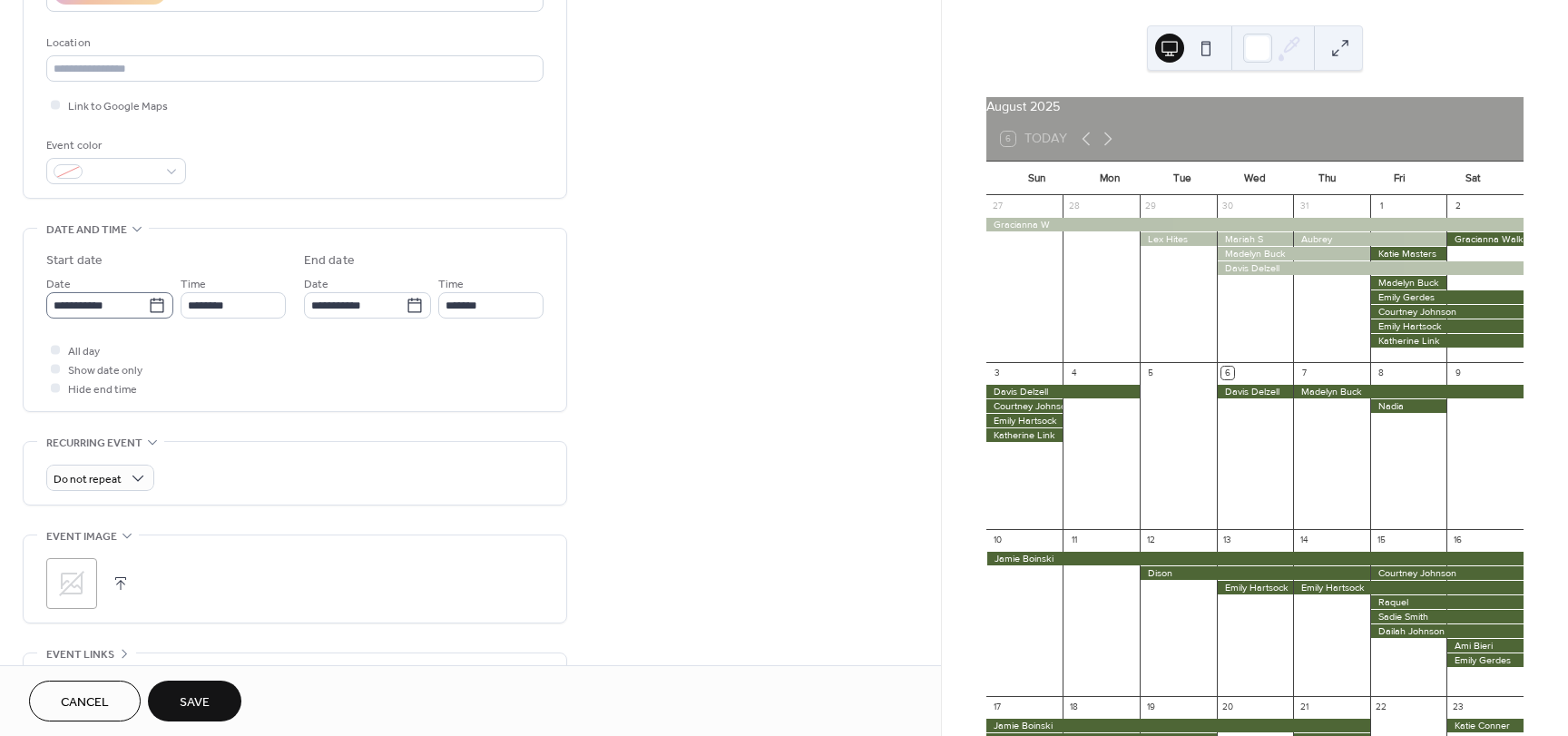 type on "******" 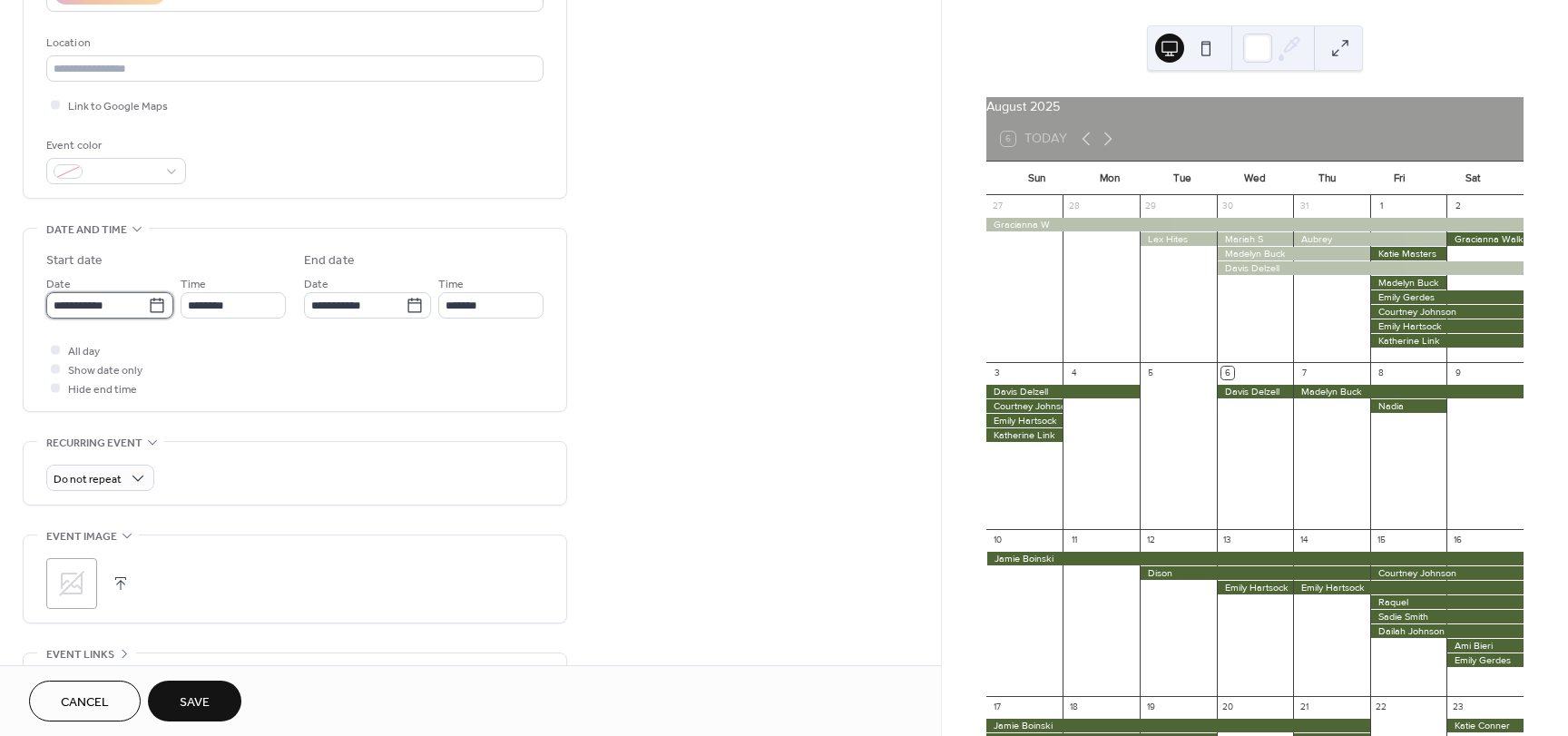 click on "**********" at bounding box center (97, 305) 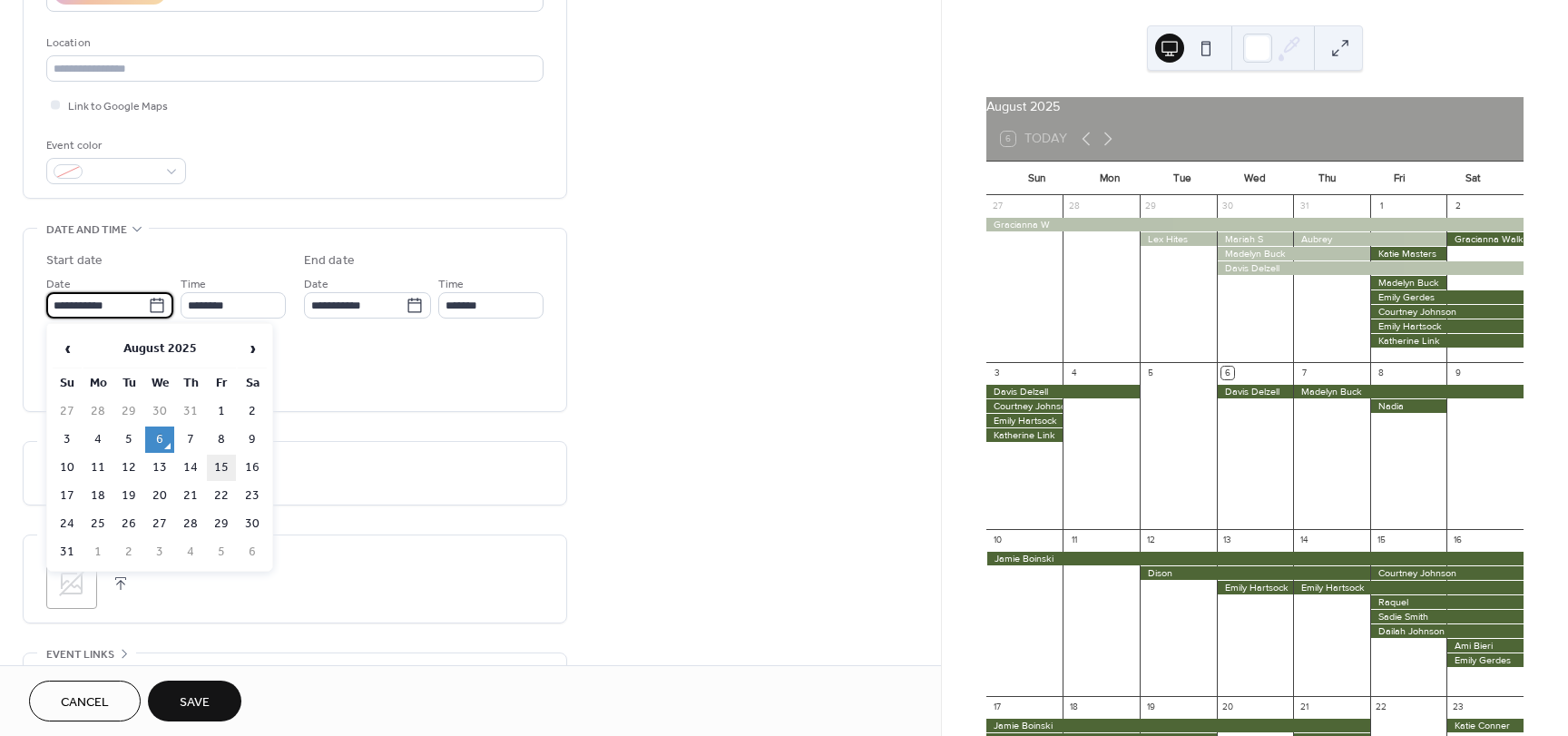click on "15" at bounding box center [221, 467] 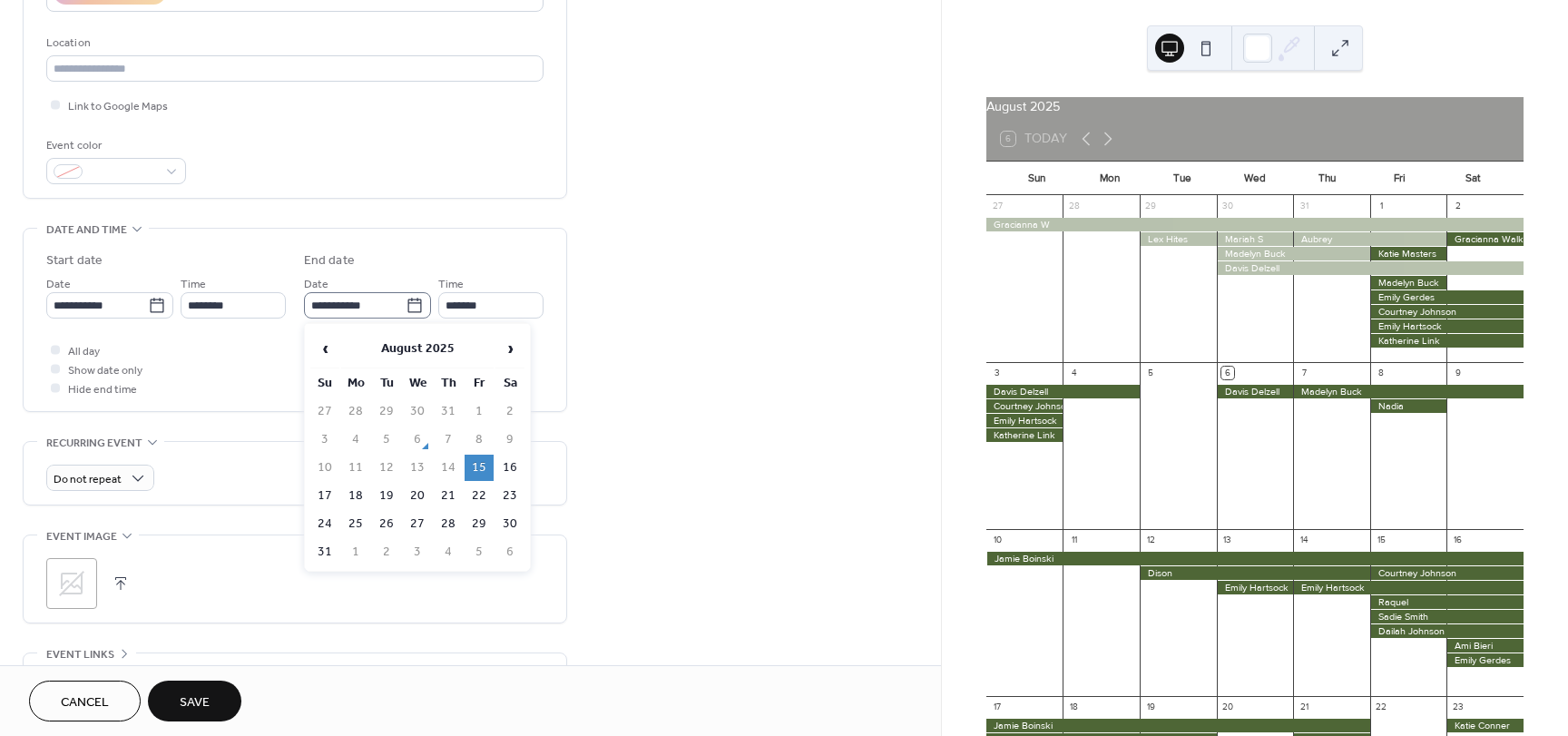 click 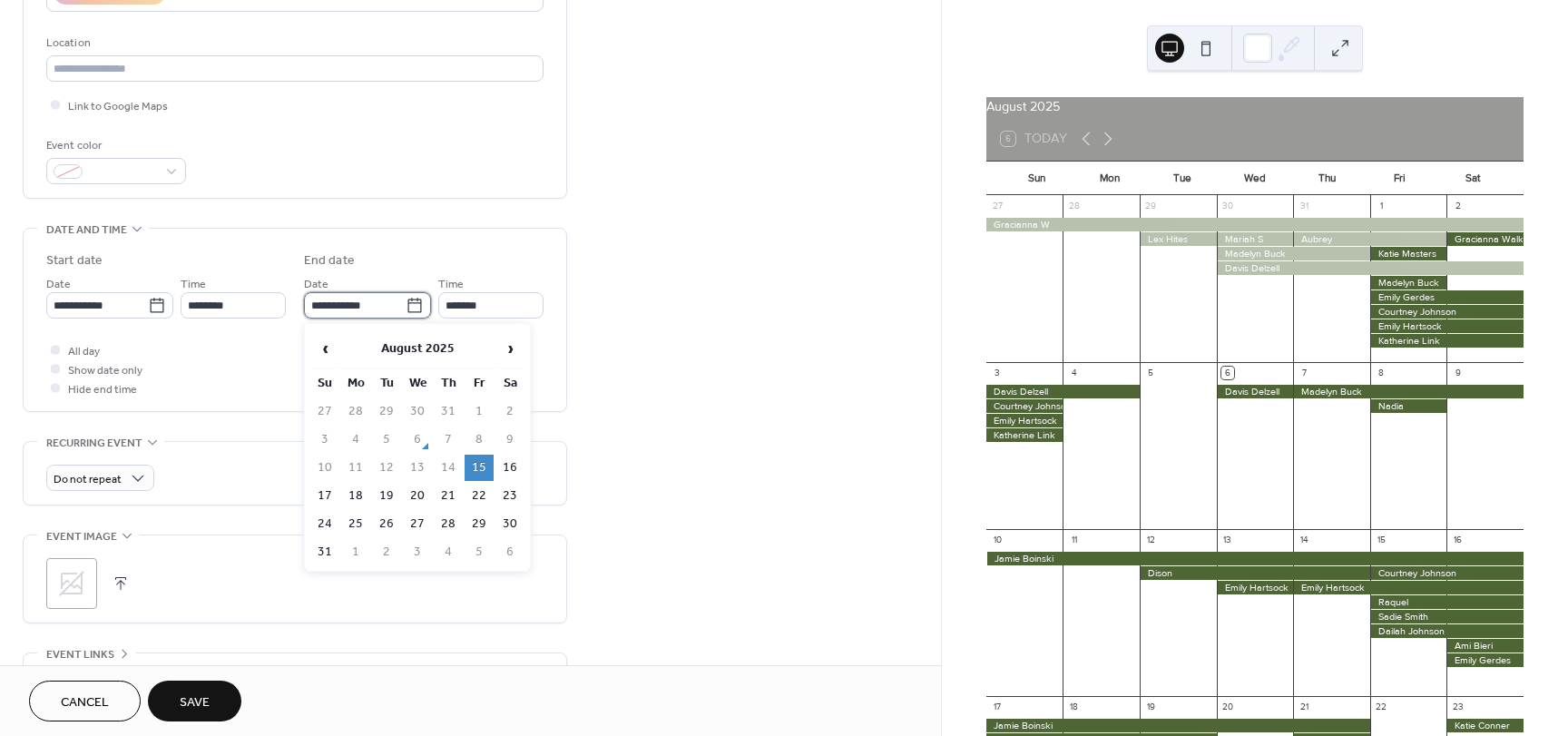 click on "**********" at bounding box center [355, 305] 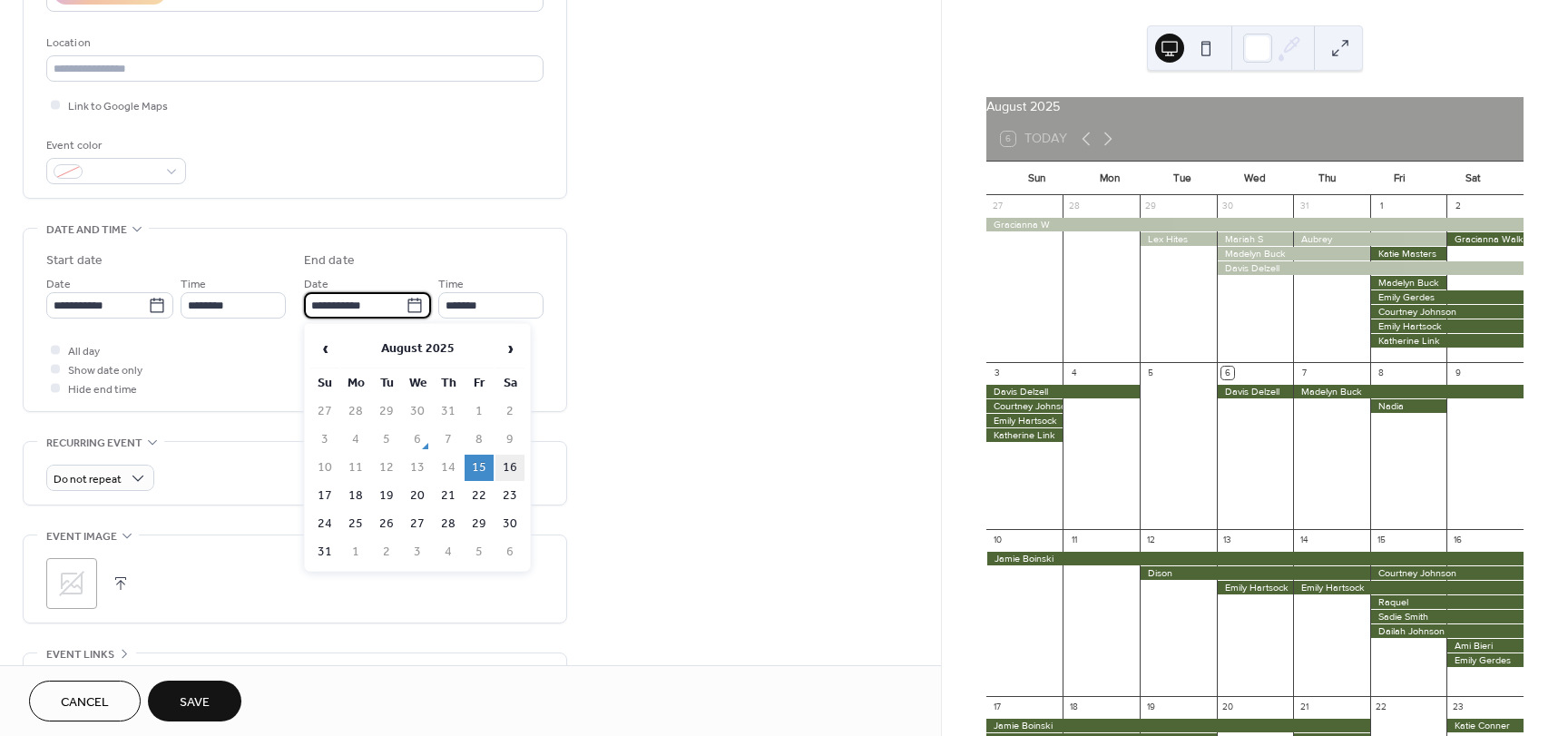 click on "16" at bounding box center (510, 467) 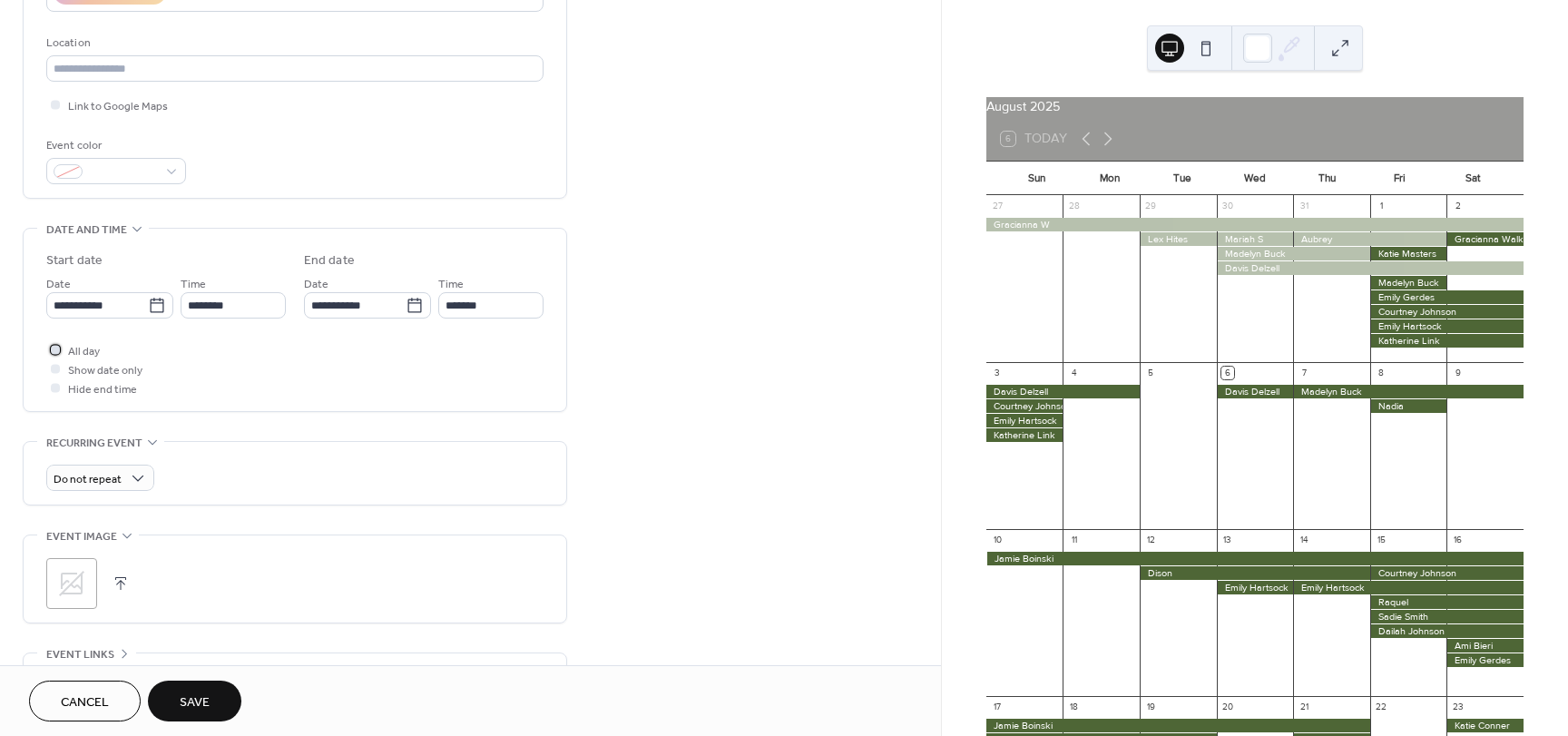 click on "All day" at bounding box center [83, 351] 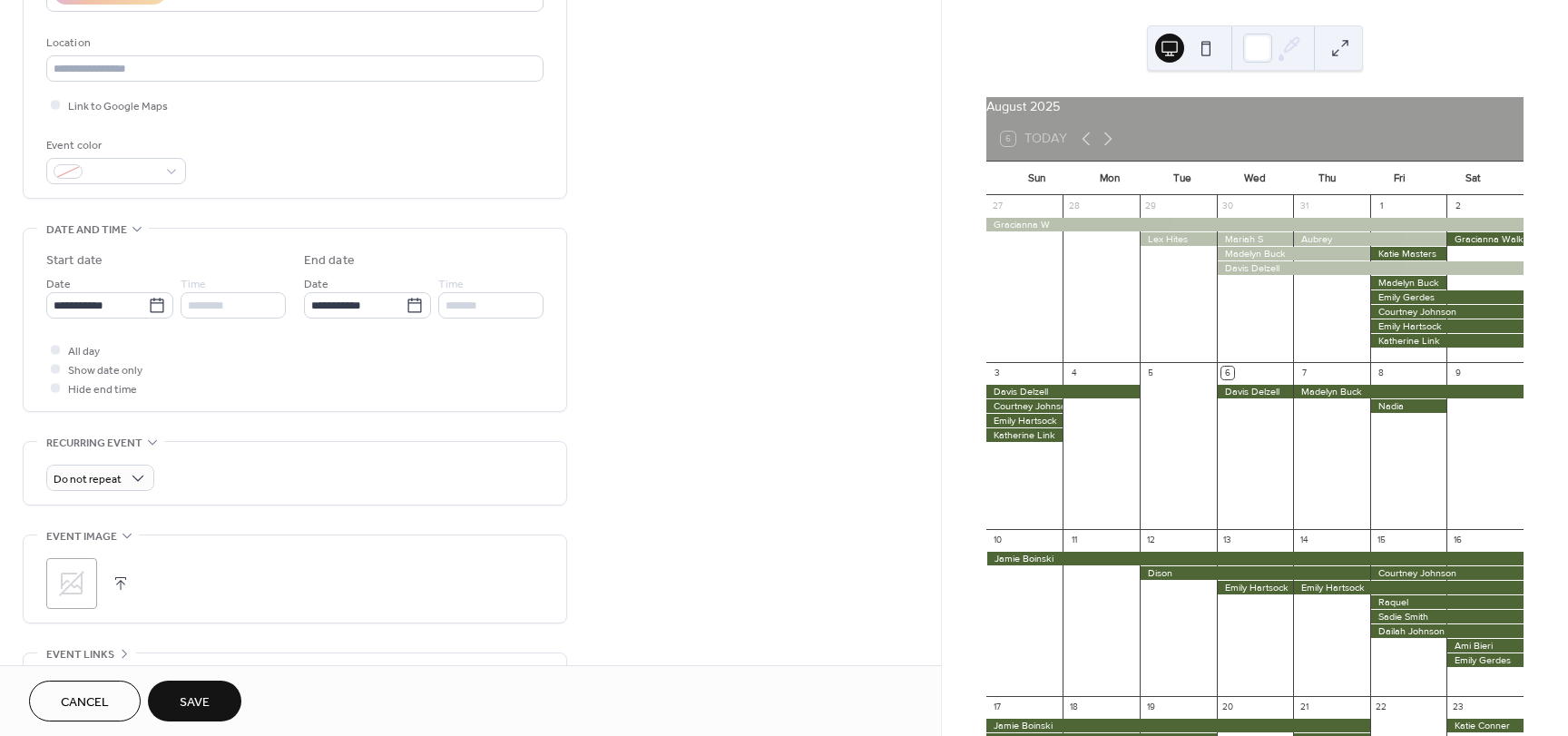 click on "Save" at bounding box center (194, 701) 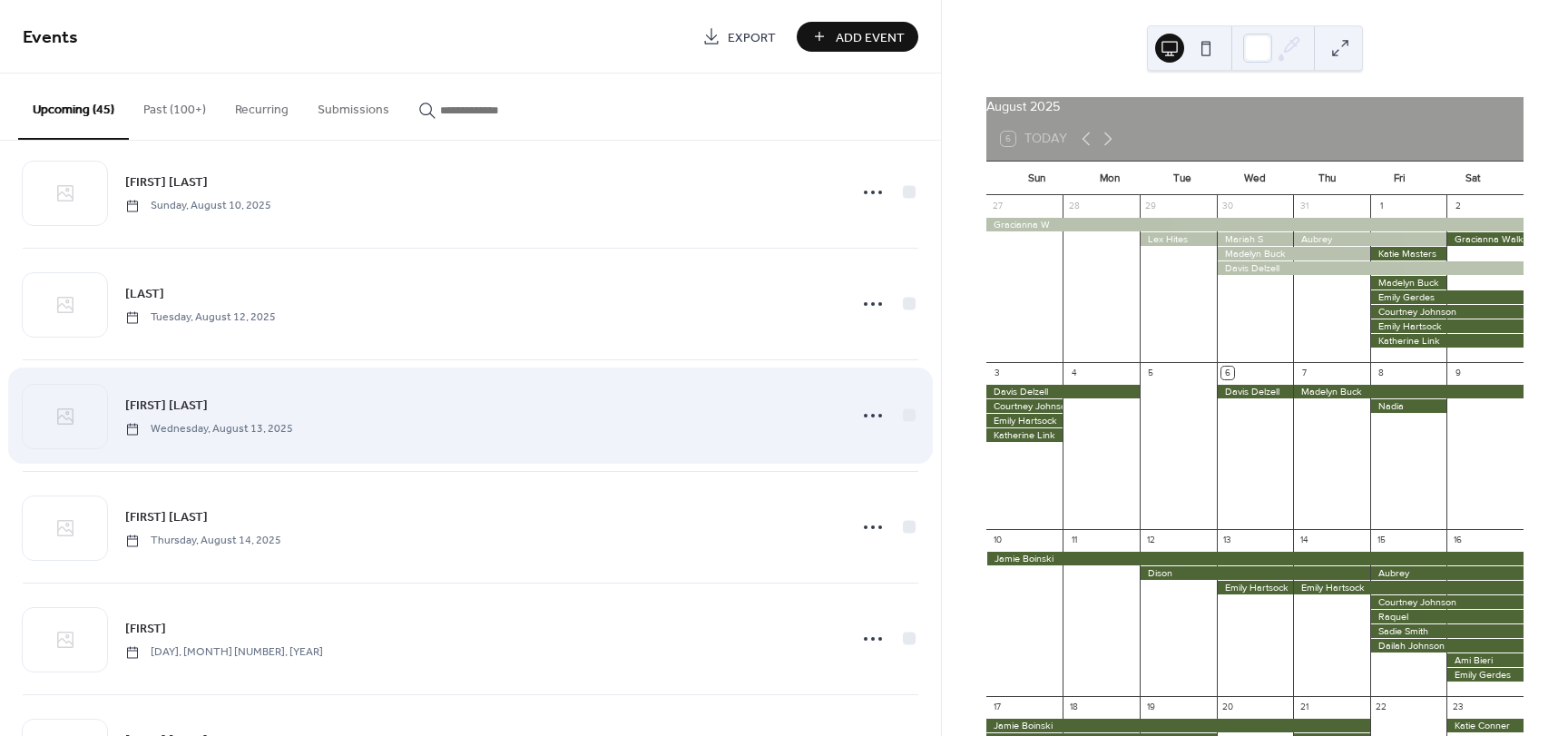 scroll, scrollTop: 363, scrollLeft: 0, axis: vertical 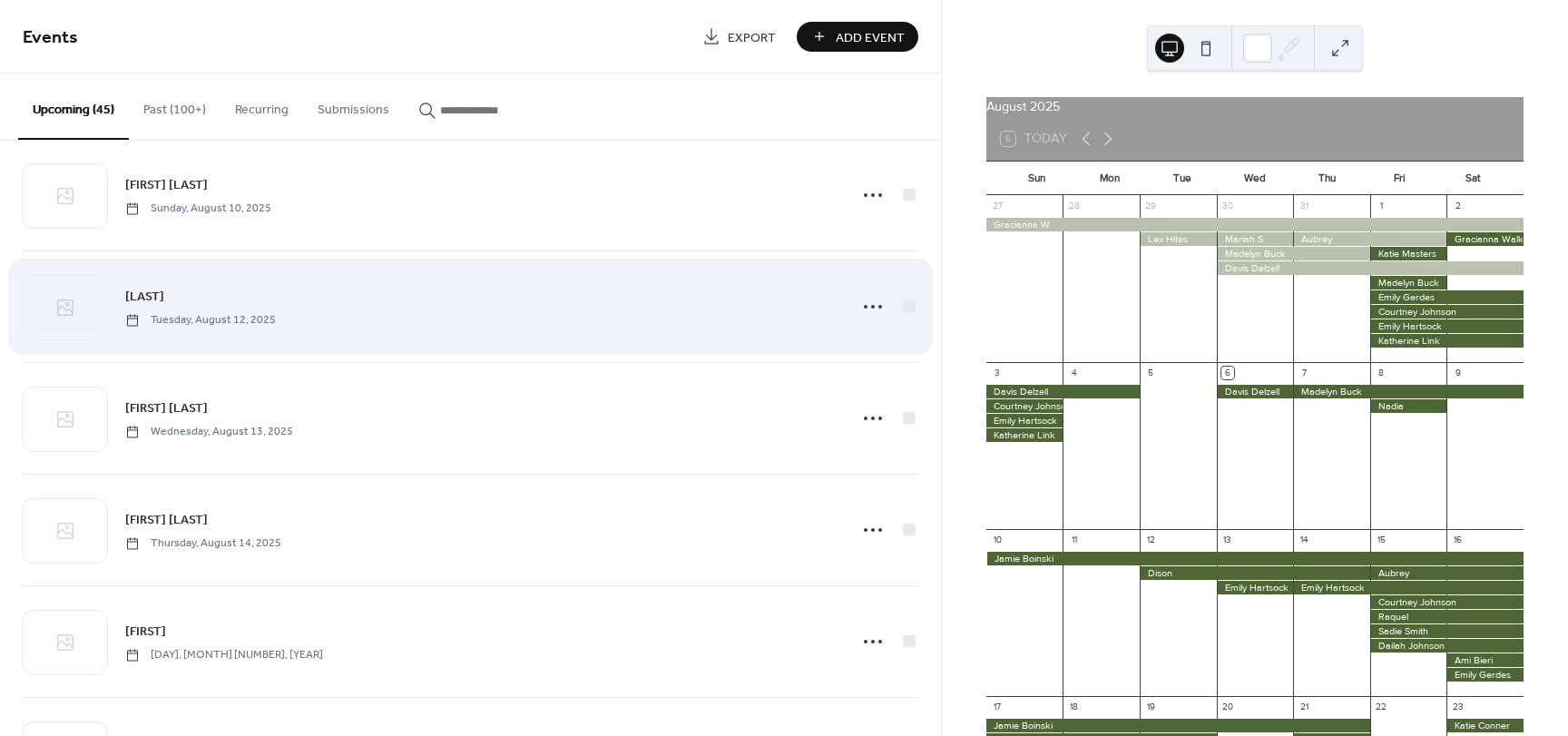 click on "[LAST] [DAY], [MONTH] [NUMBER], [YEAR]" at bounding box center (480, 306) 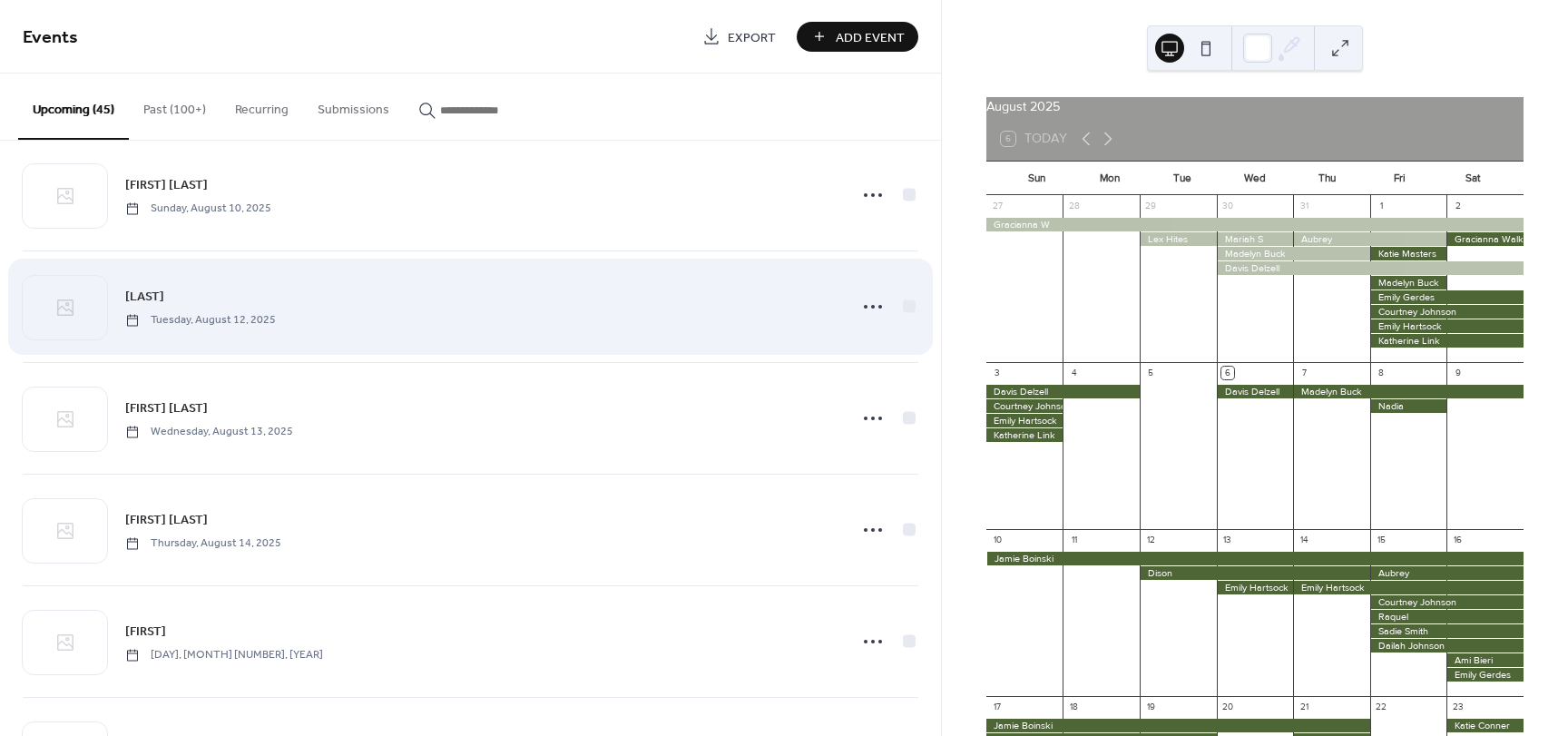 click on "[LAST]" at bounding box center (144, 297) 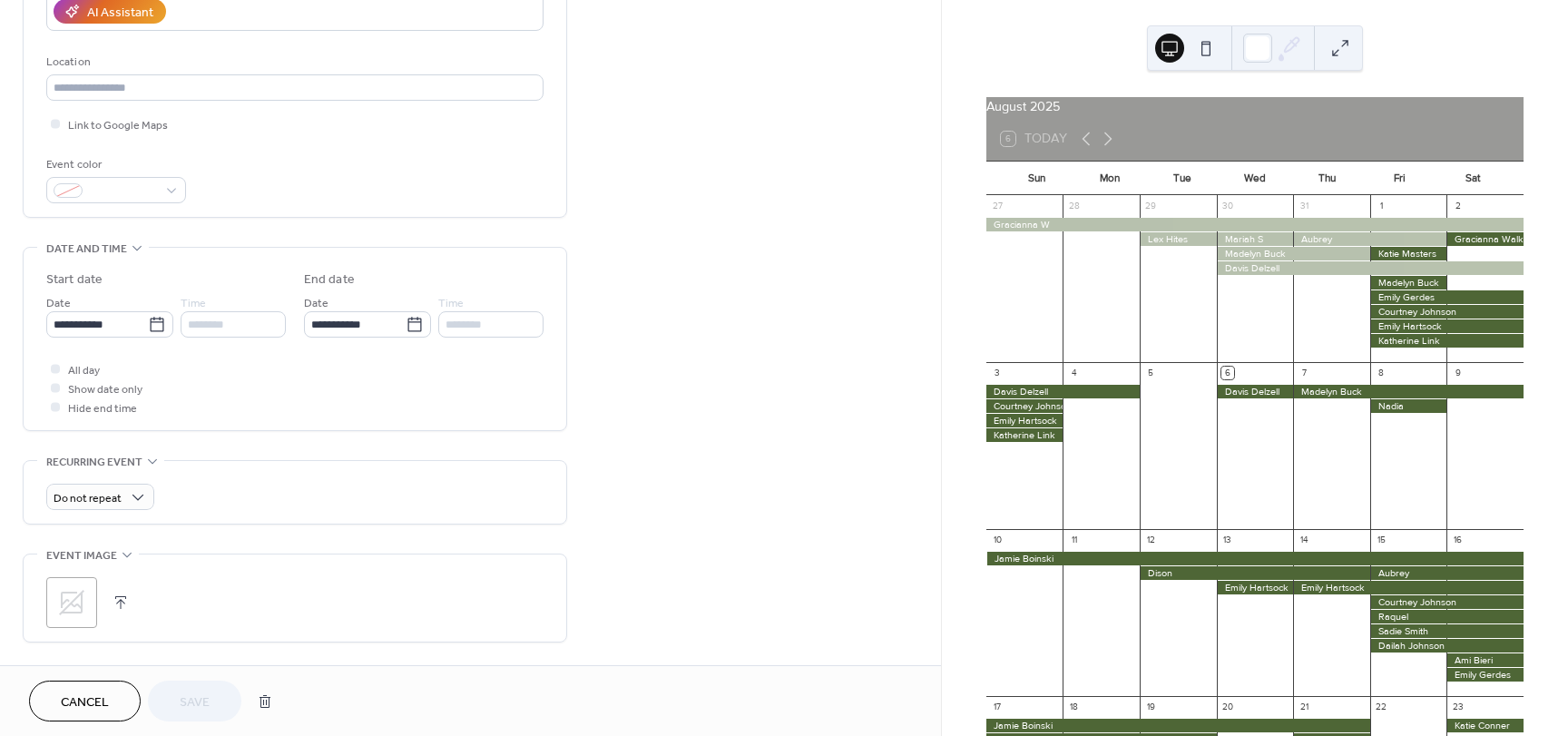 scroll, scrollTop: 363, scrollLeft: 0, axis: vertical 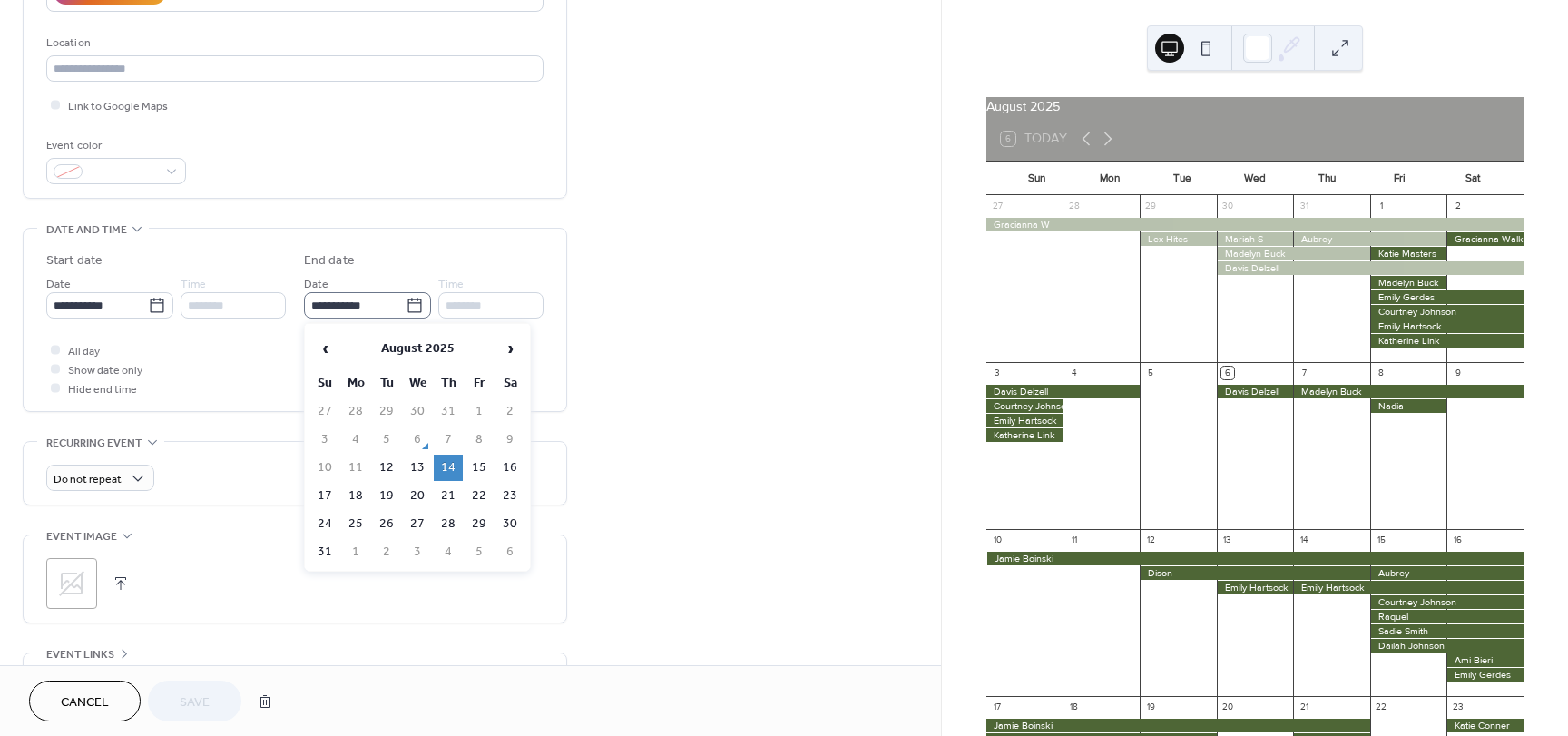 click 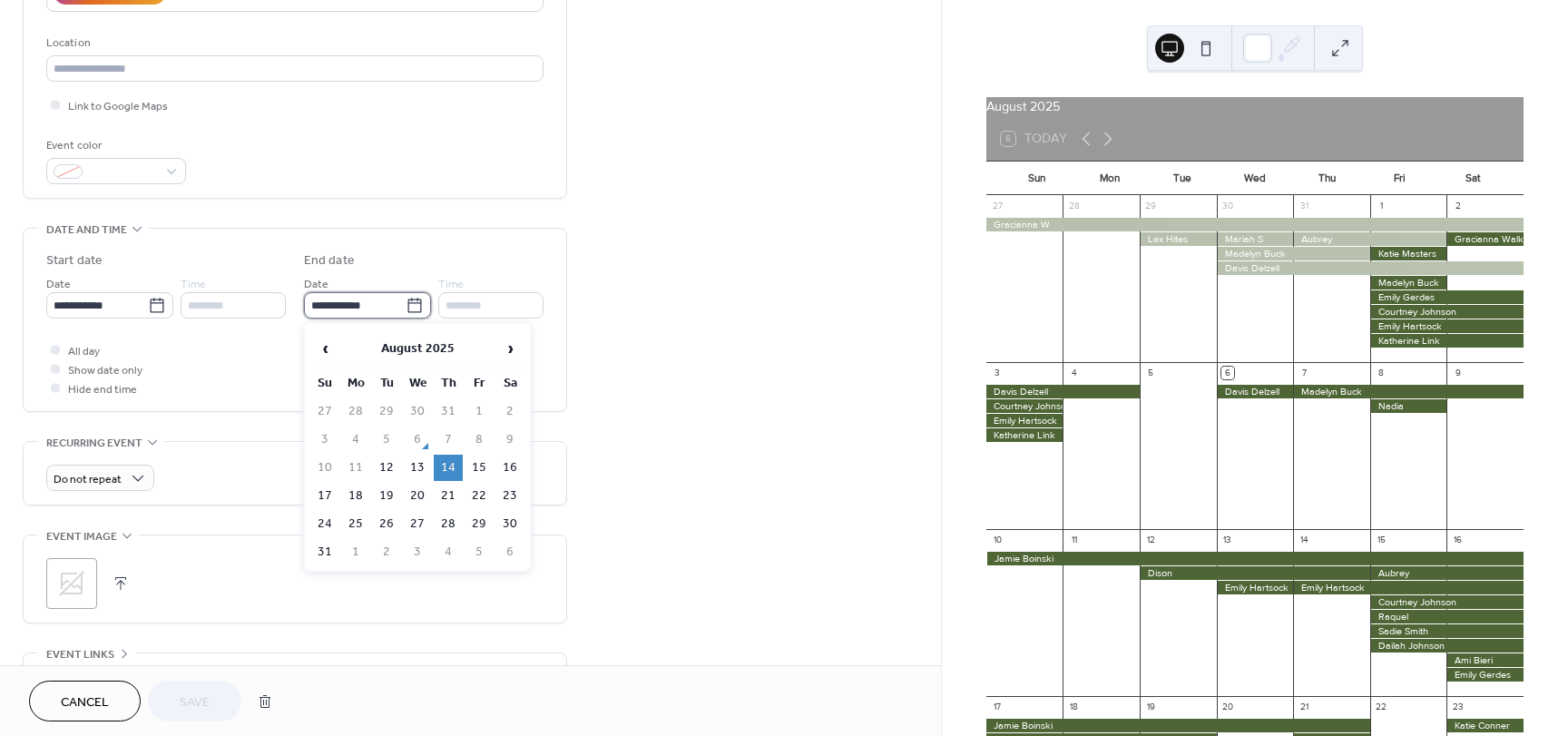 click on "**********" at bounding box center [355, 305] 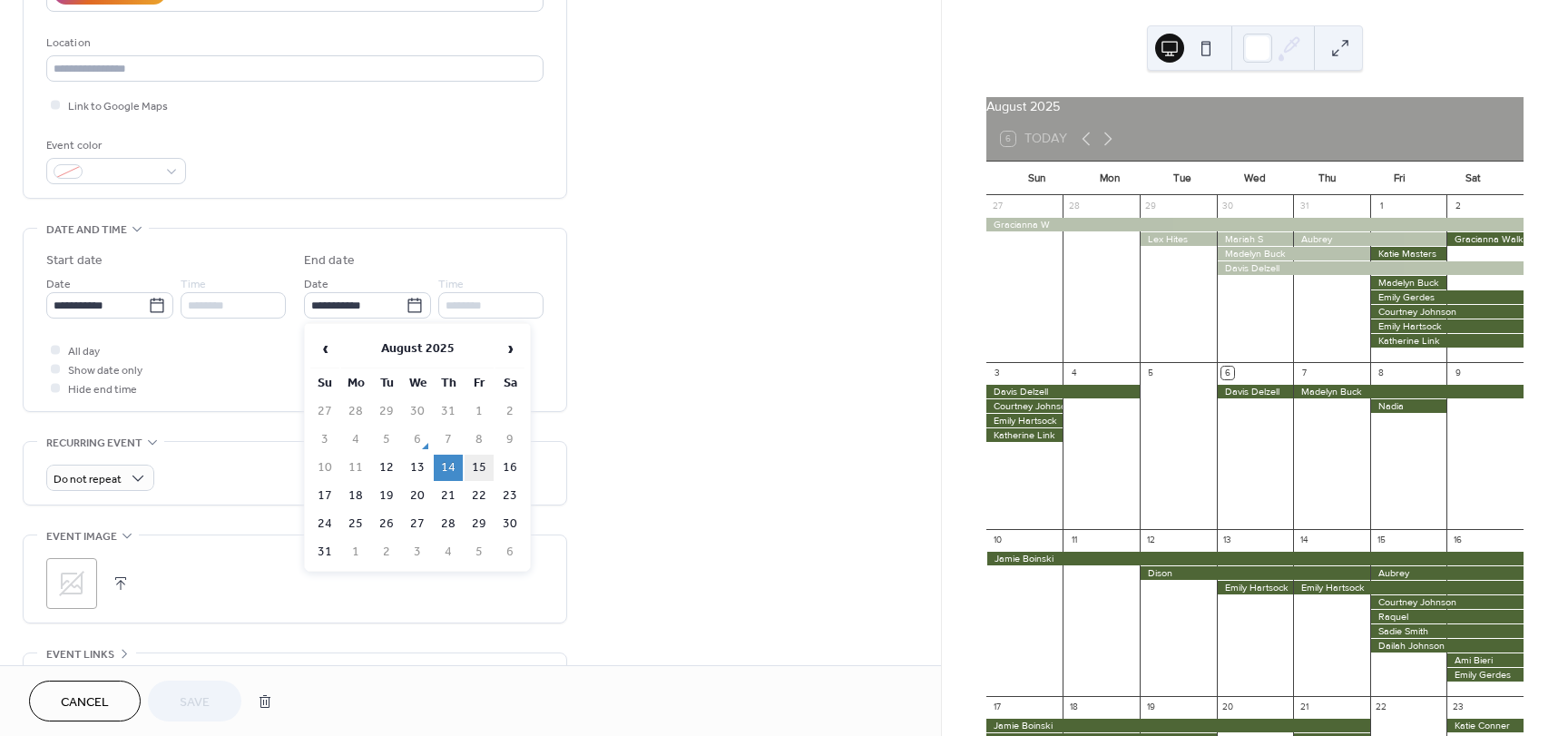 click on "15" at bounding box center (479, 467) 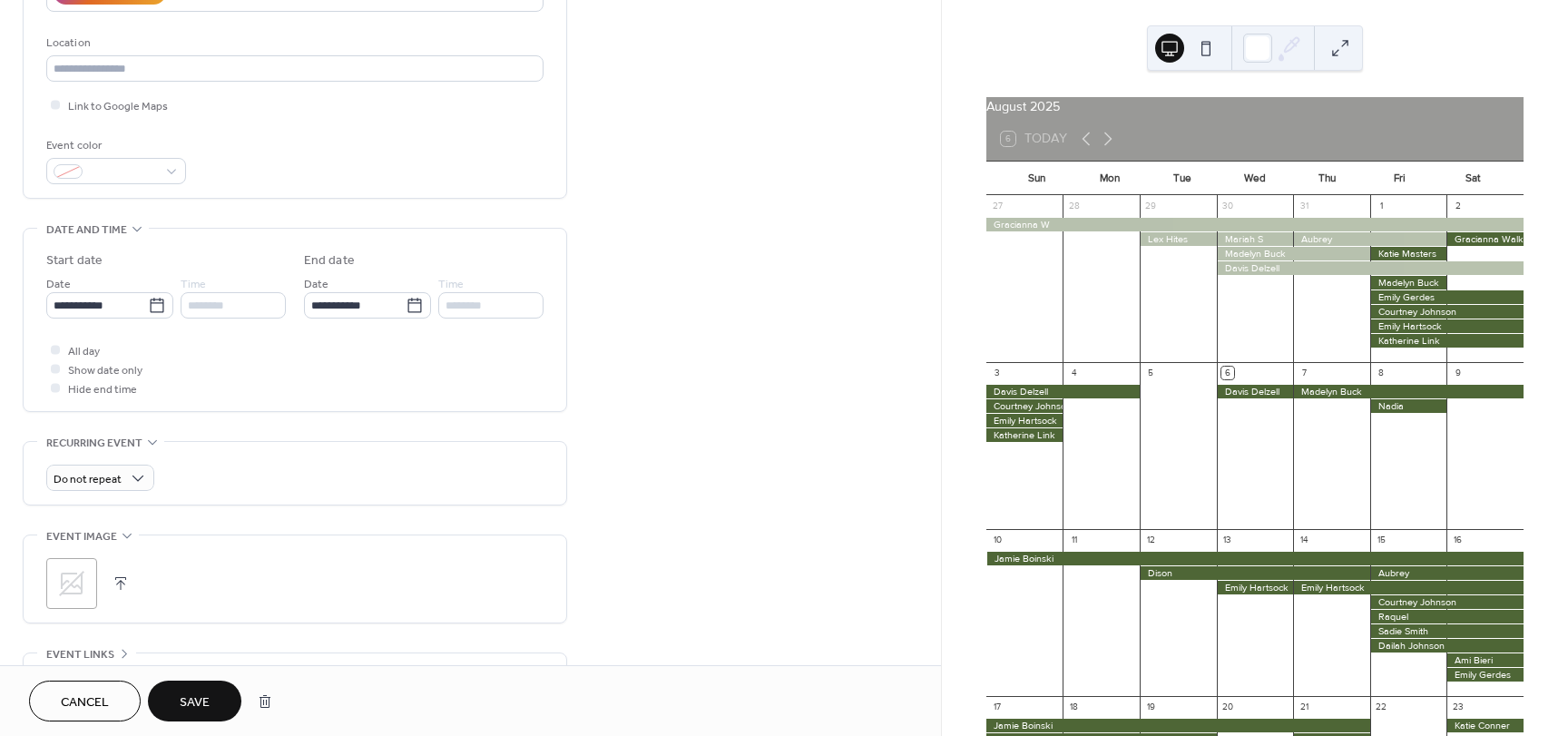 click on "Cancel Save" at bounding box center [470, 701] 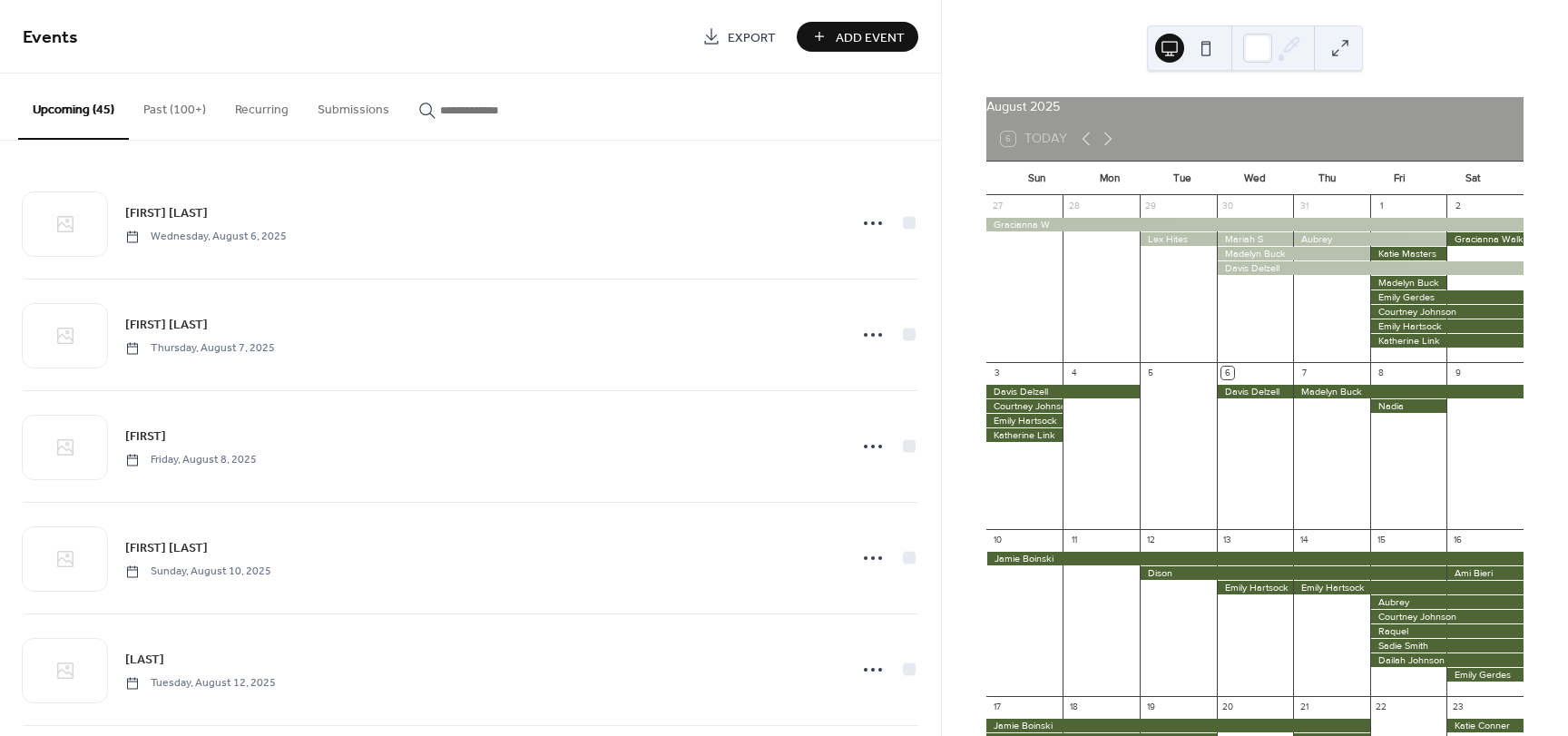 click on "Add Event" at bounding box center (870, 37) 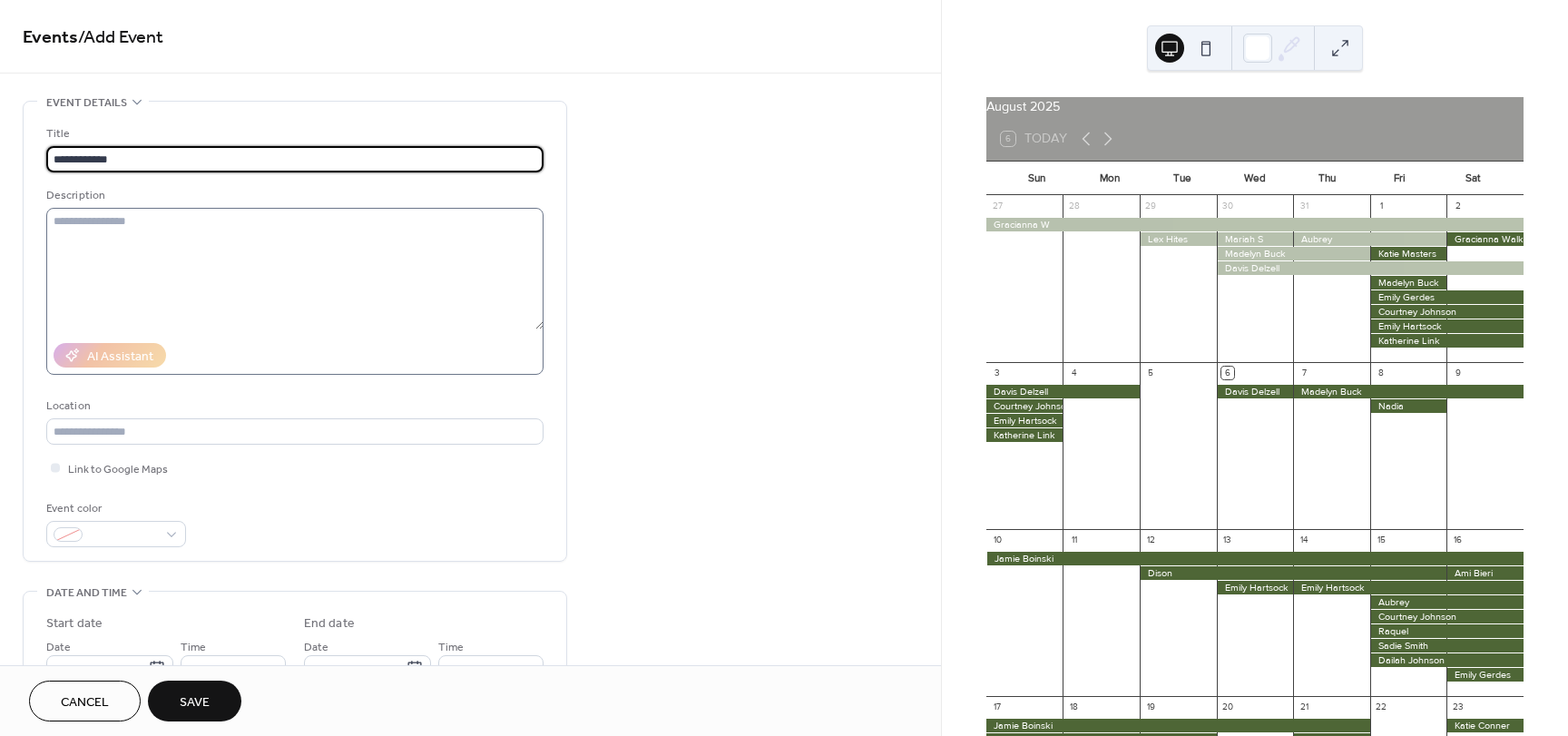 type on "**********" 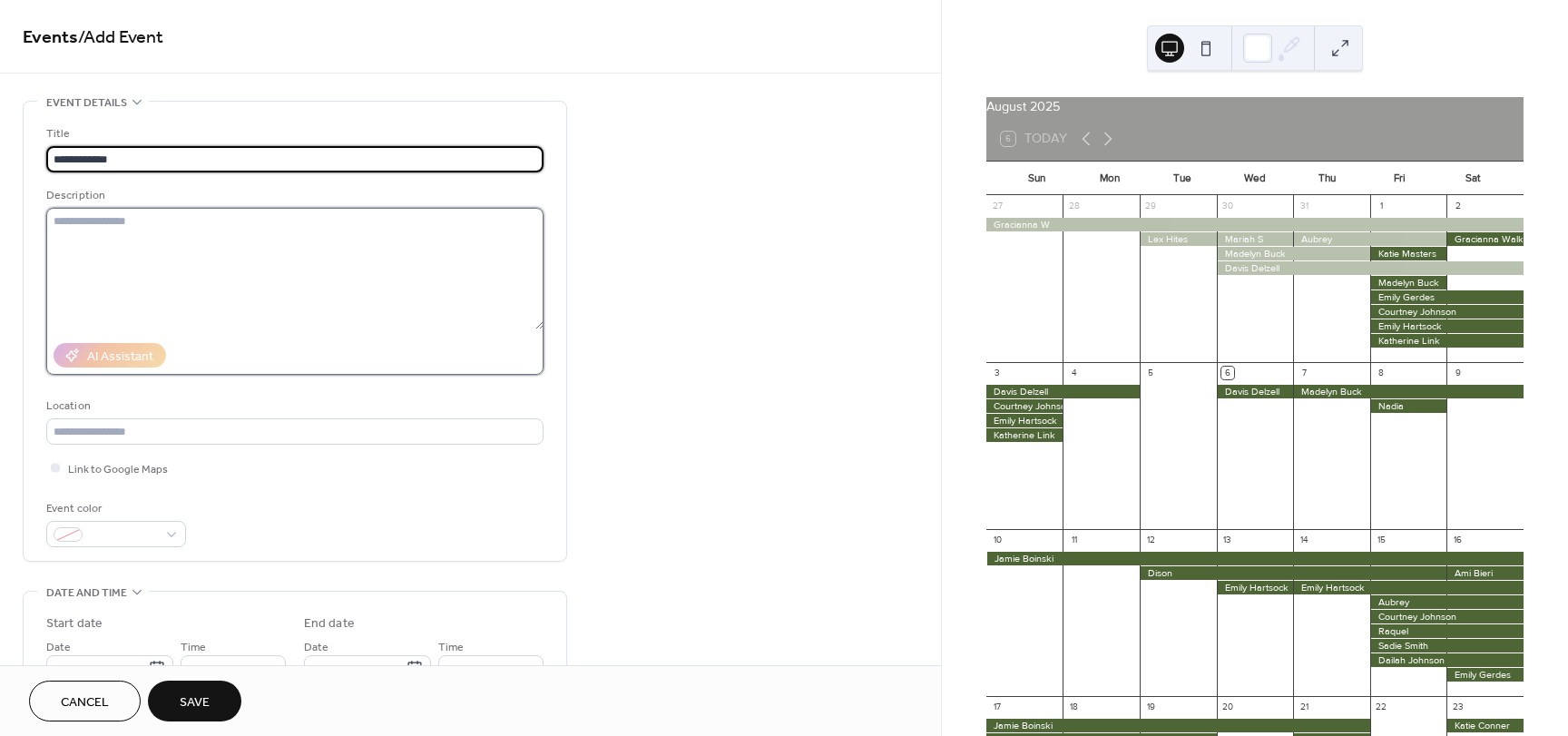 click at bounding box center (295, 269) 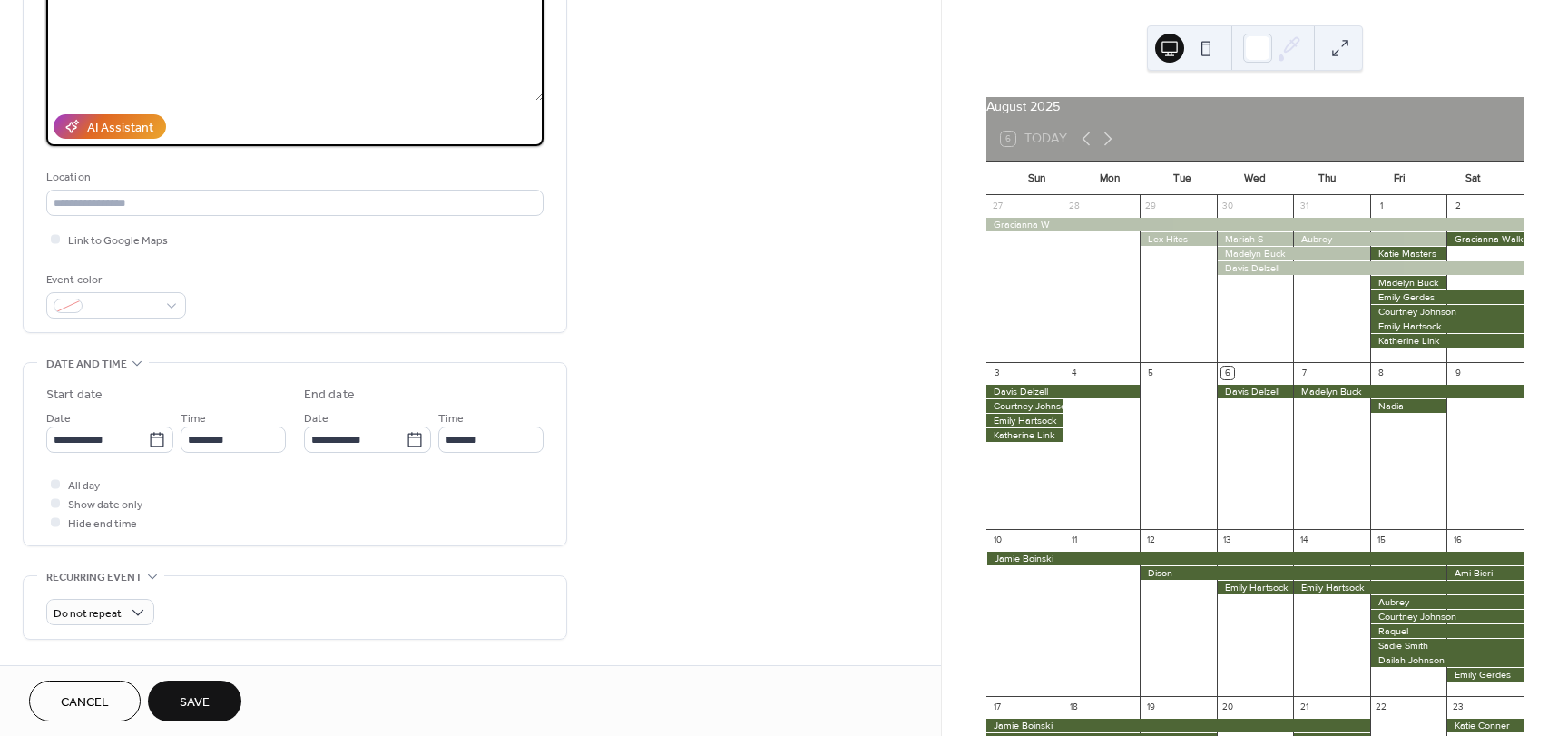 scroll, scrollTop: 272, scrollLeft: 0, axis: vertical 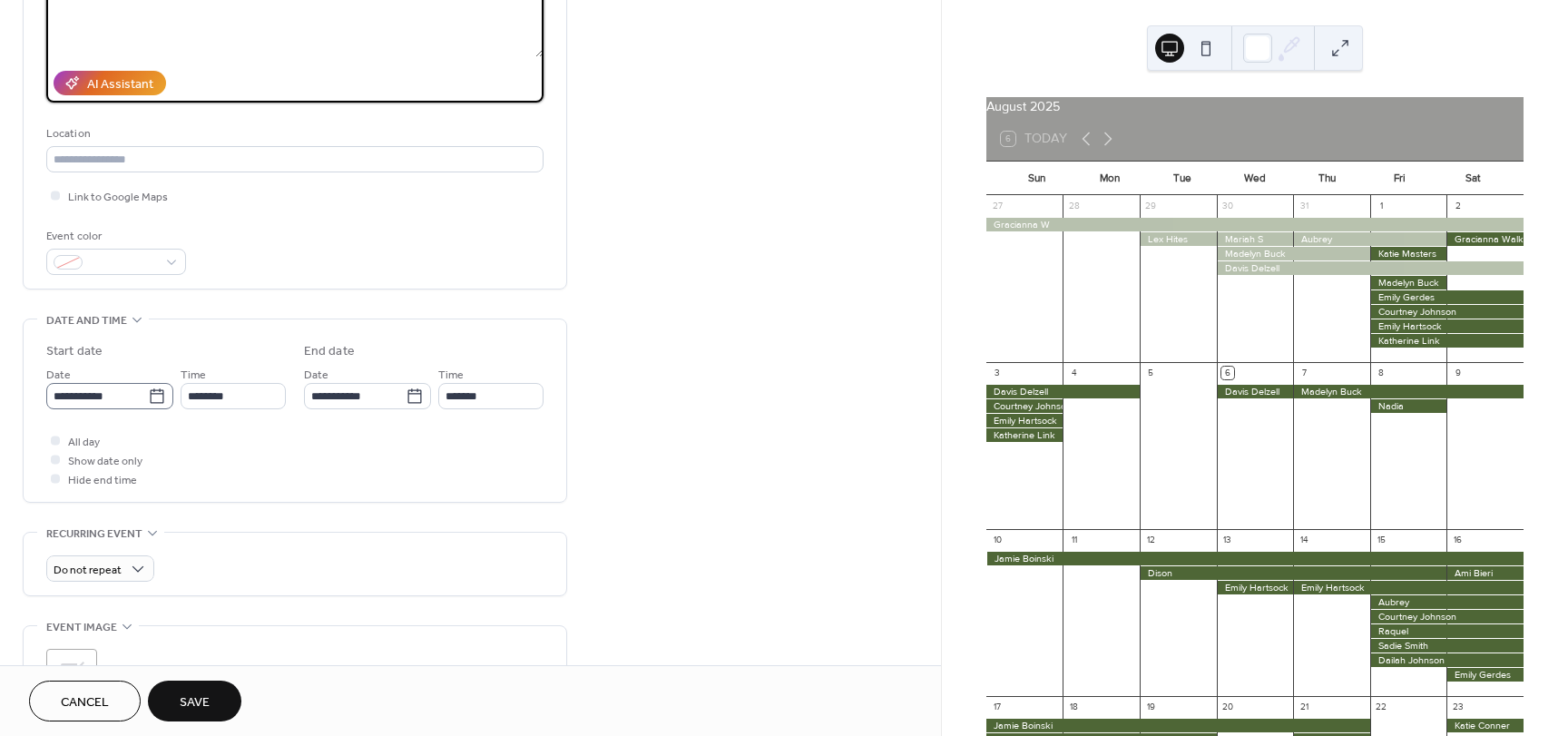 type on "***" 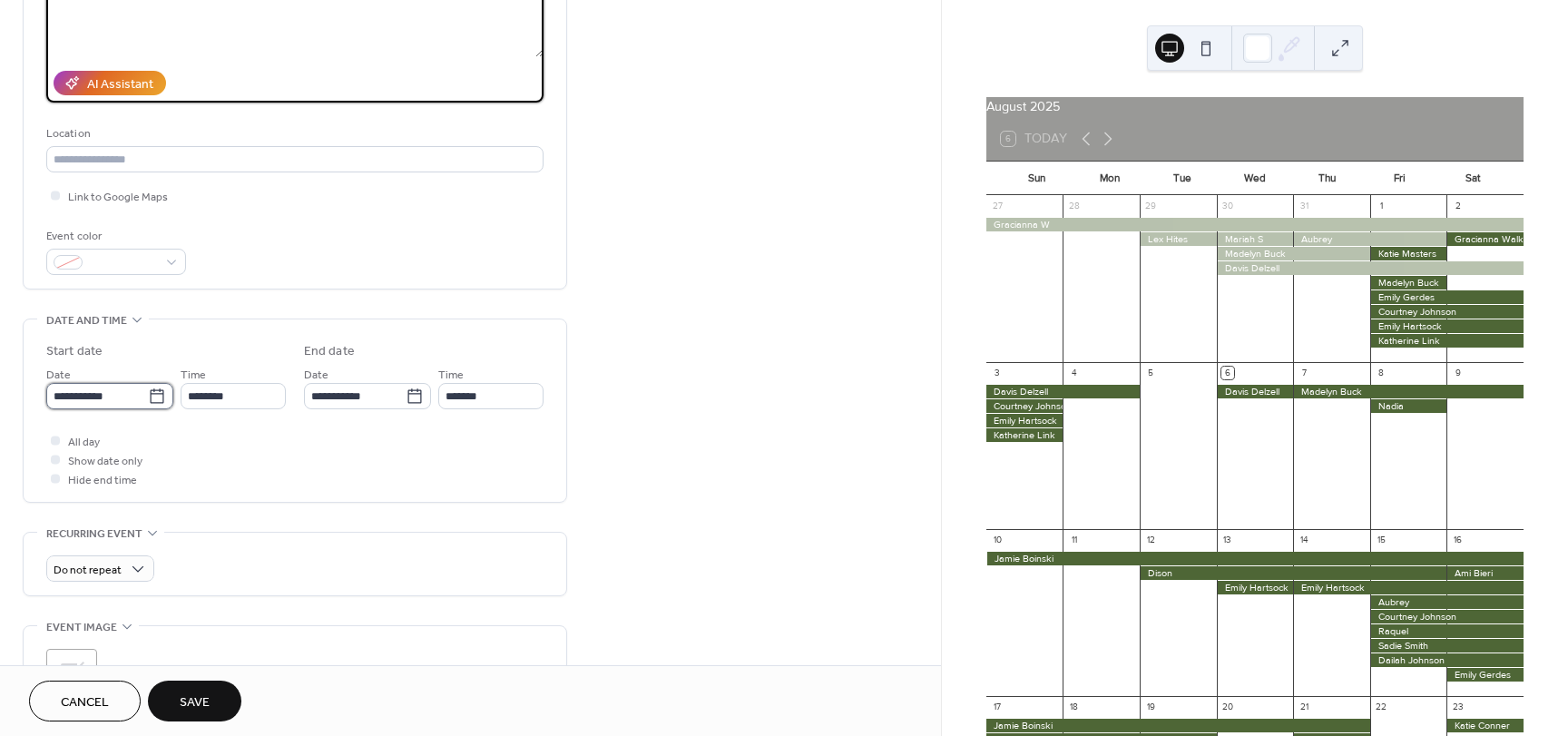 click on "**********" at bounding box center [97, 396] 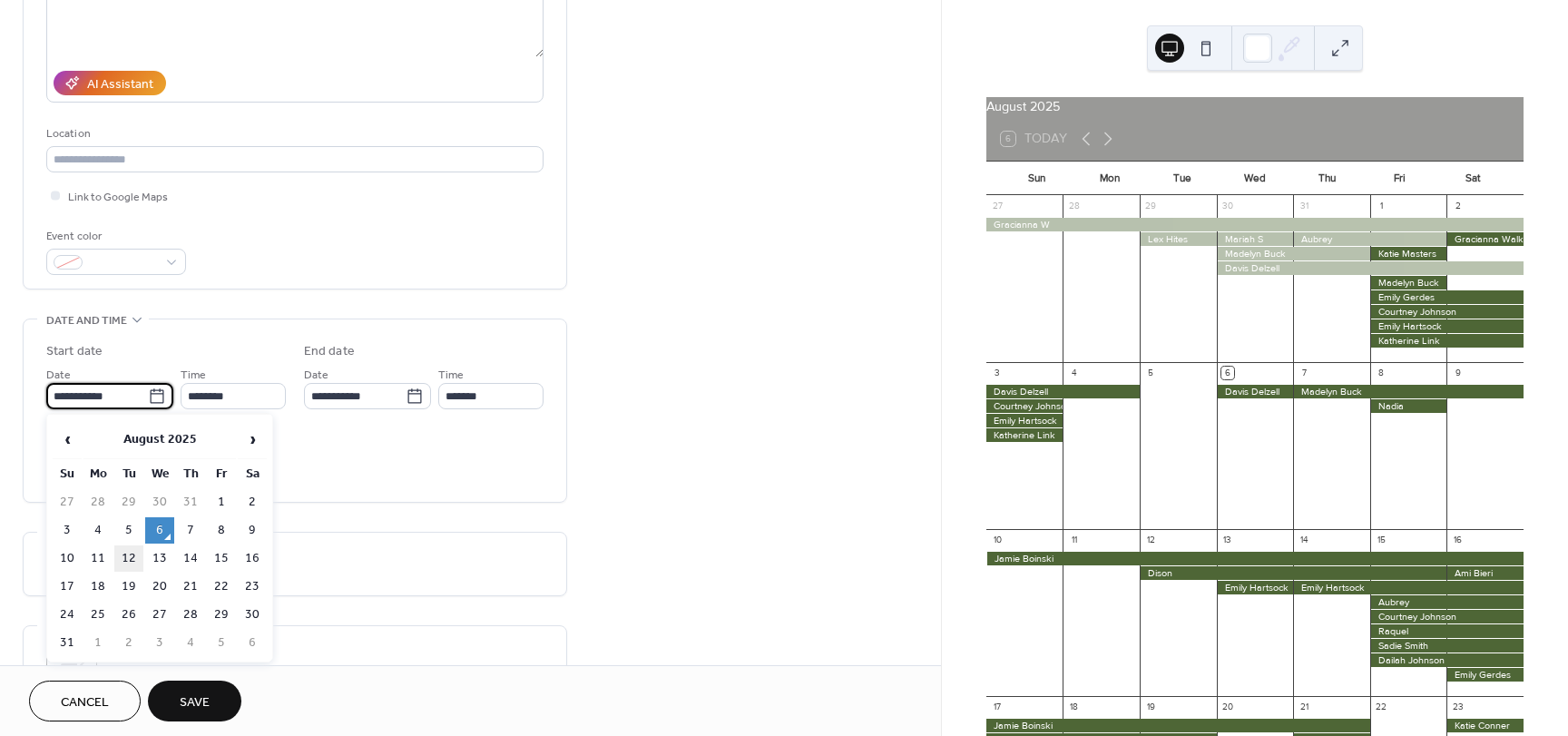 click on "12" at bounding box center [129, 558] 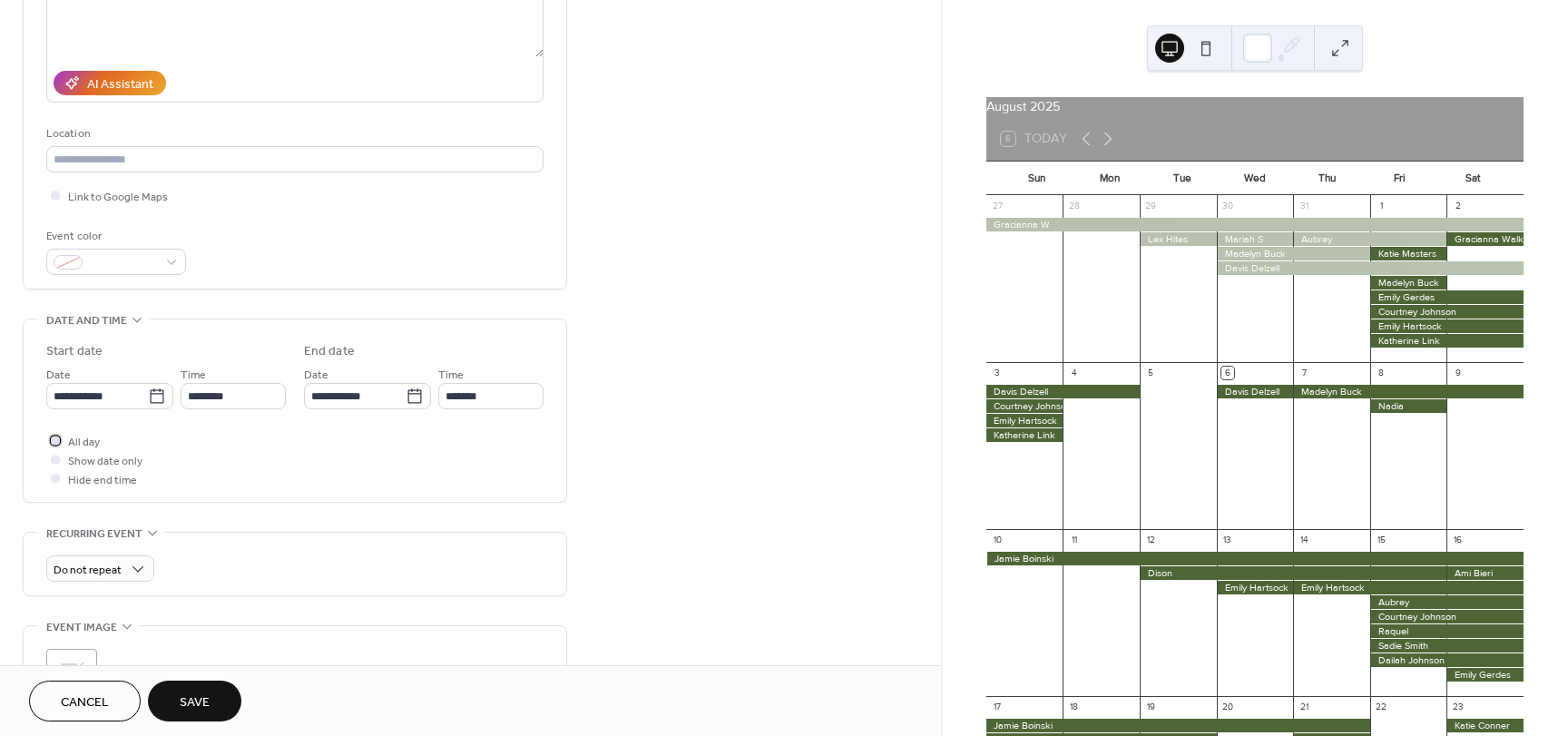 click on "All day" at bounding box center (73, 440) 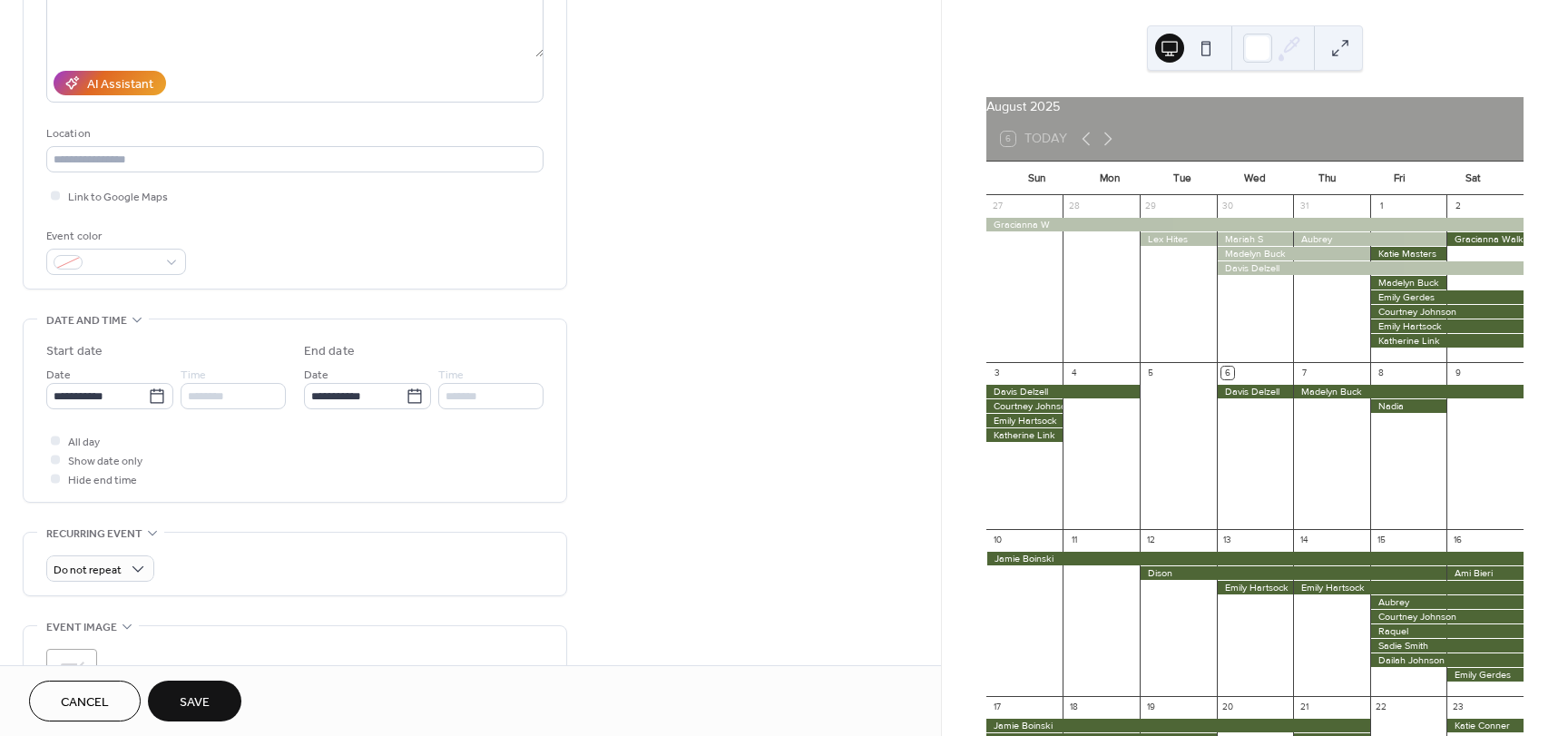 click on "Save" at bounding box center (194, 702) 